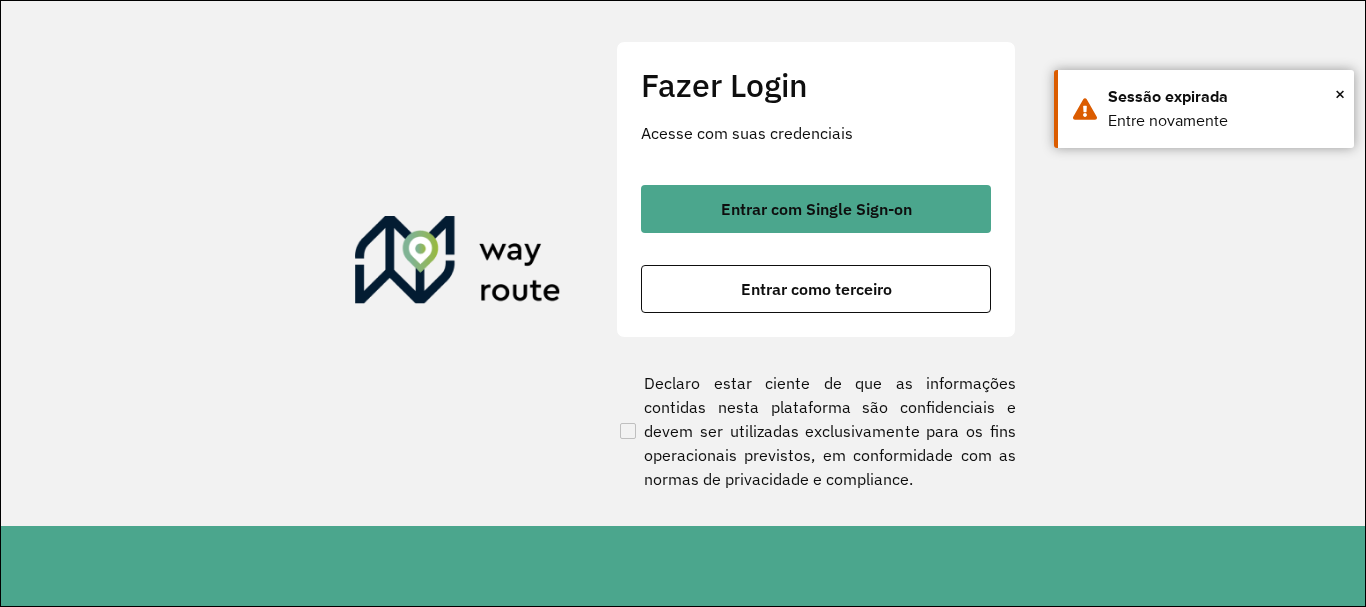 scroll, scrollTop: 0, scrollLeft: 0, axis: both 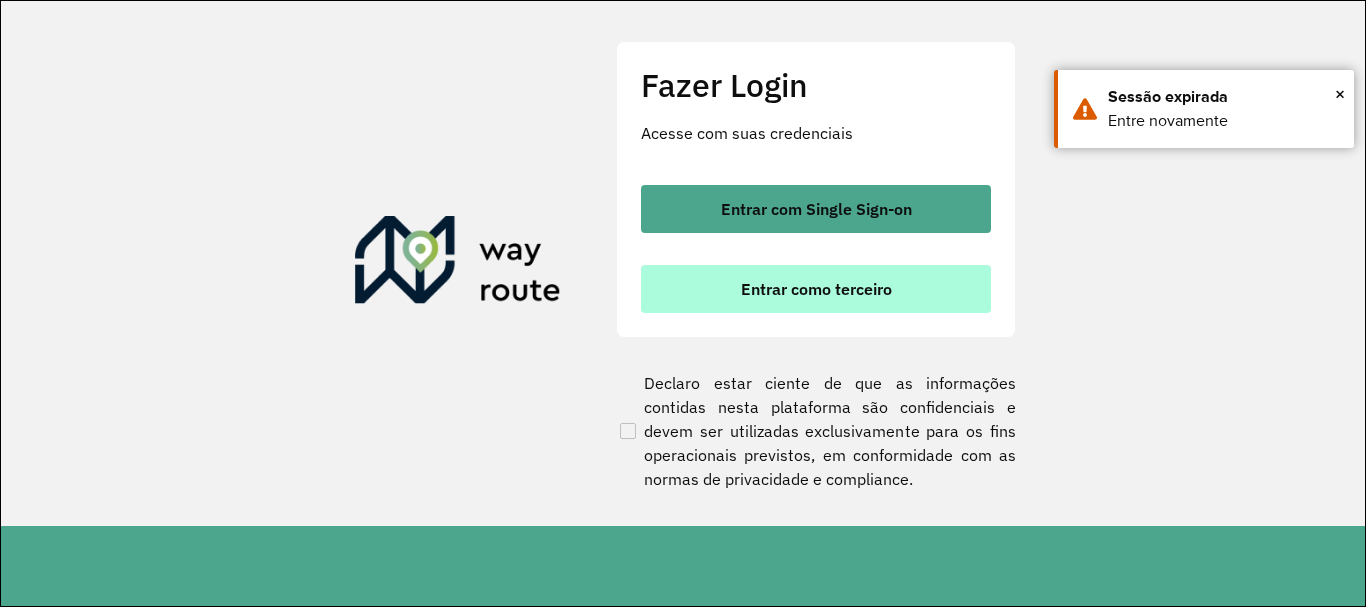 click on "Entrar como terceiro" at bounding box center (816, 289) 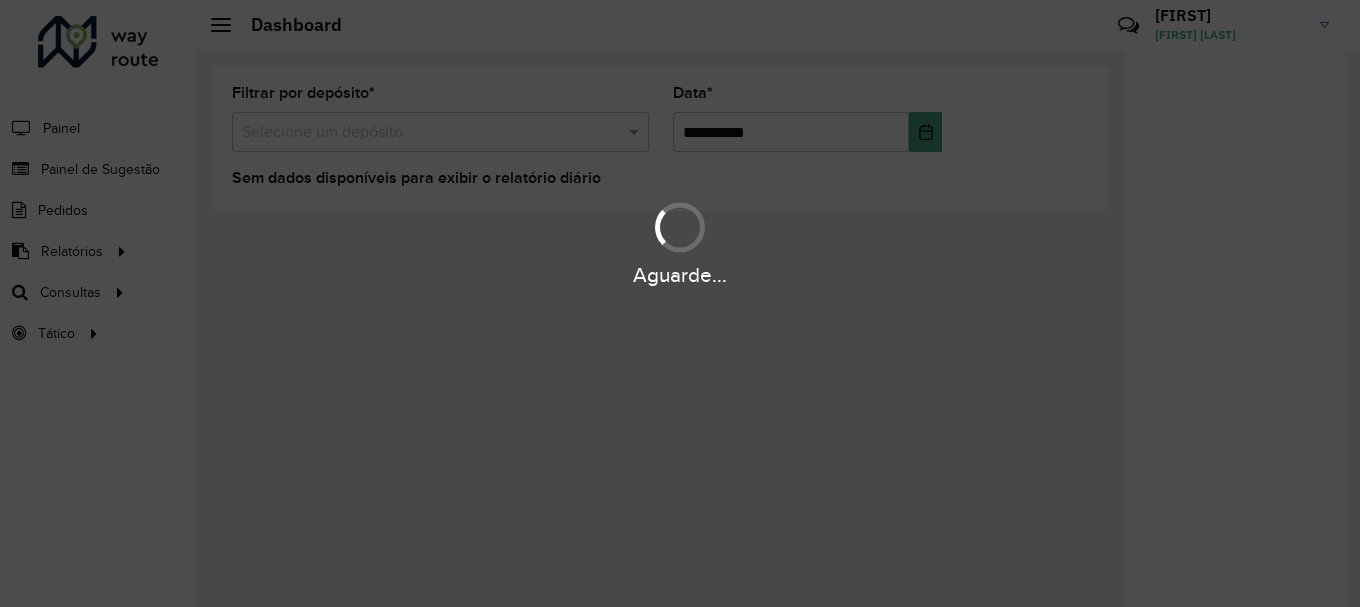 scroll, scrollTop: 0, scrollLeft: 0, axis: both 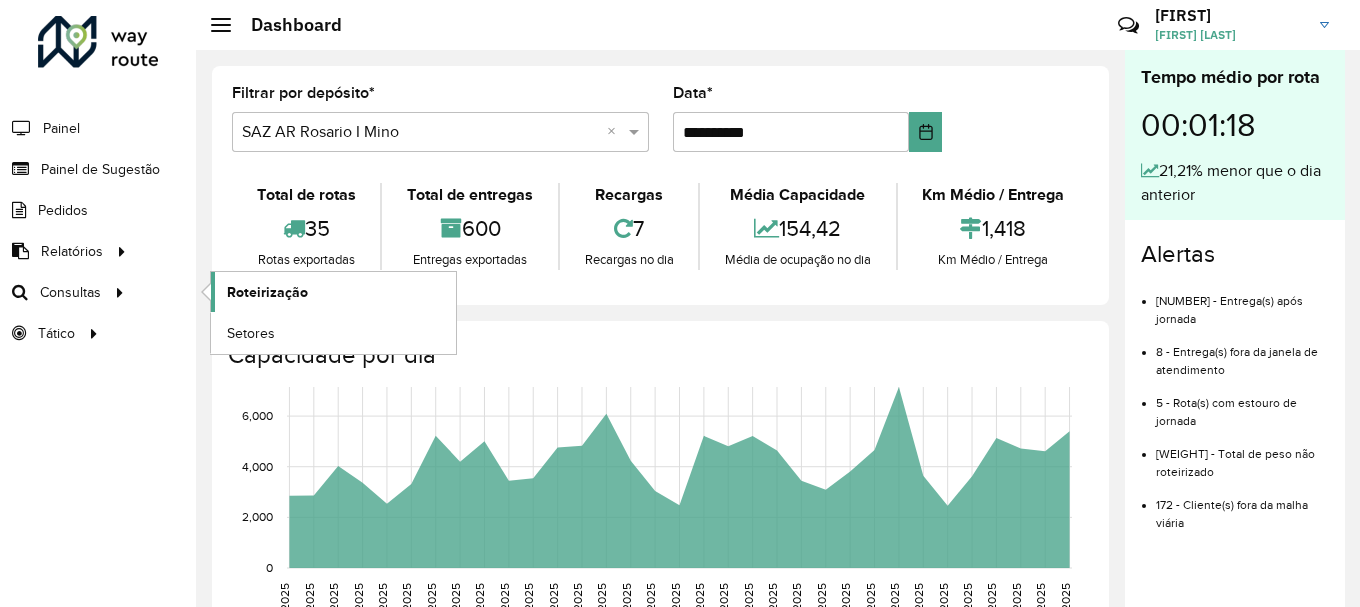 click on "Roteirização" 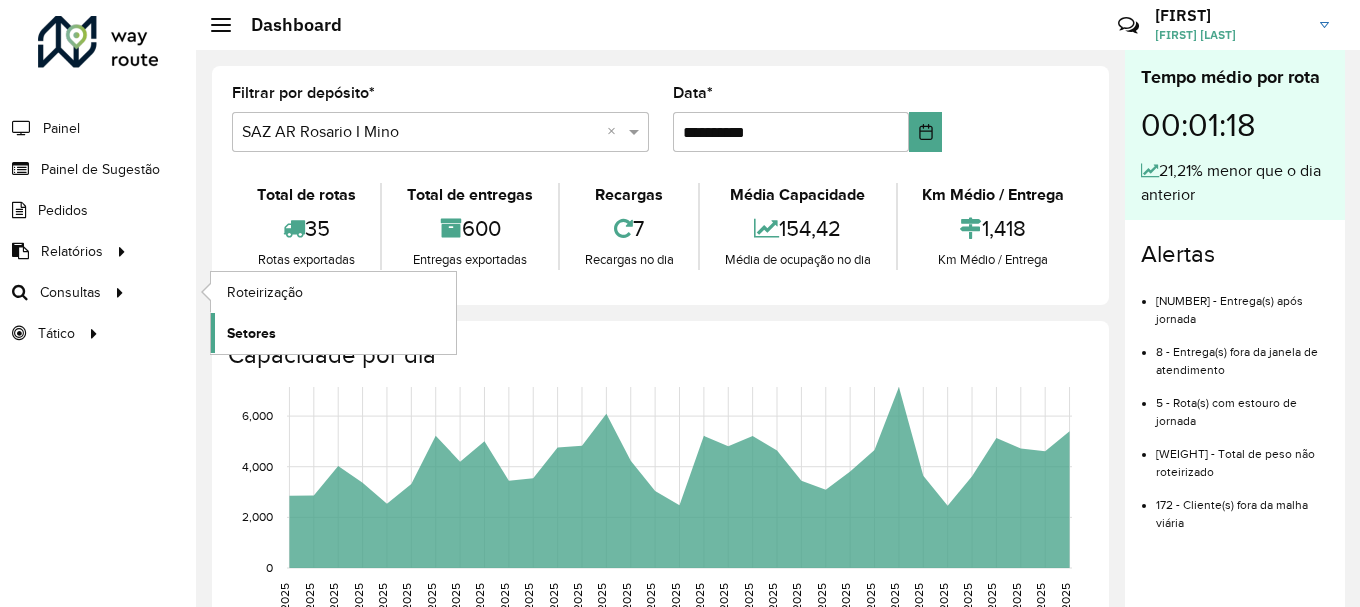 click on "Setores" 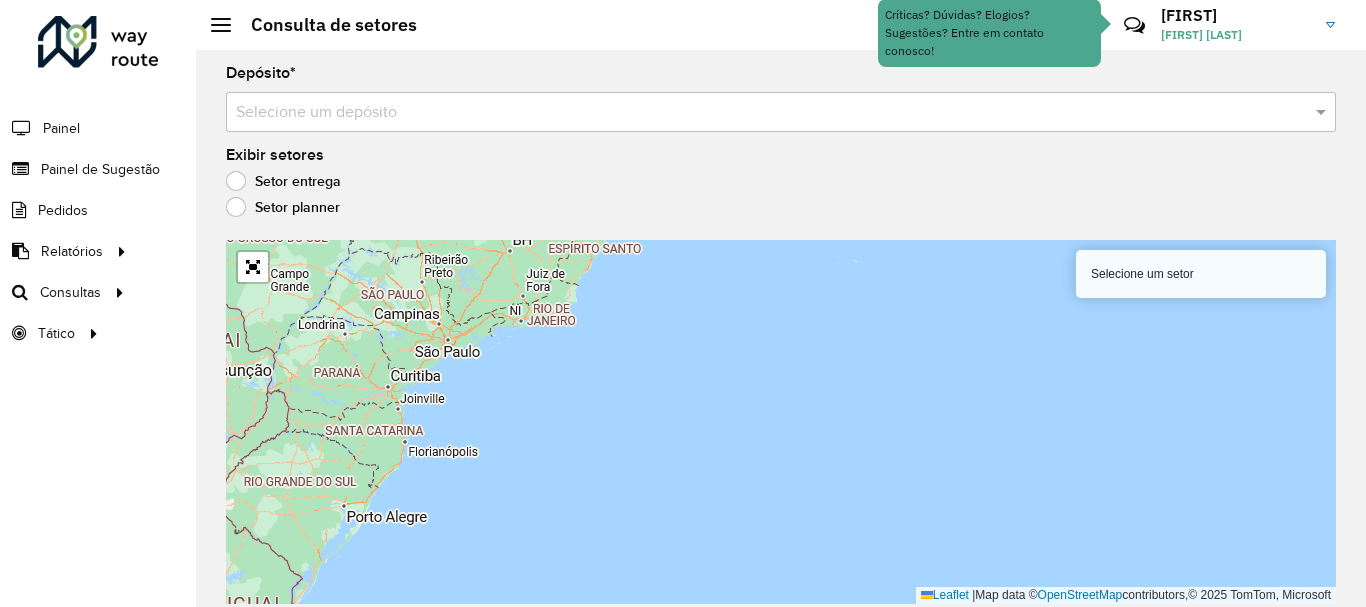 type on "*" 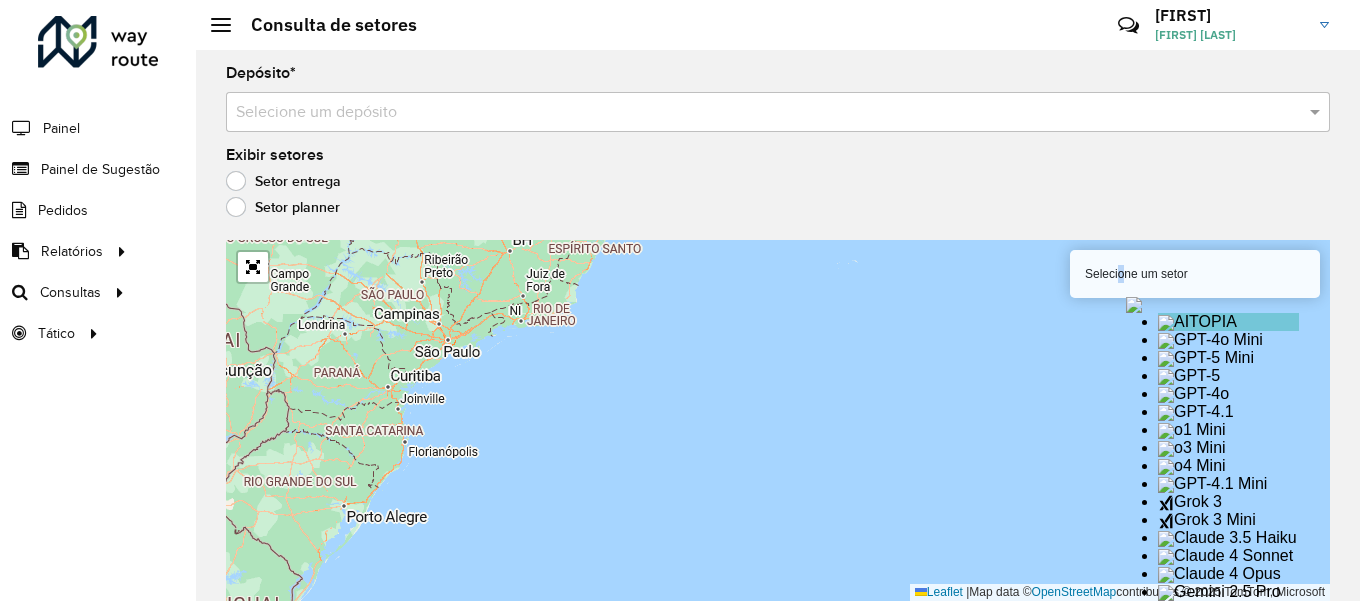 click on "Resumir" 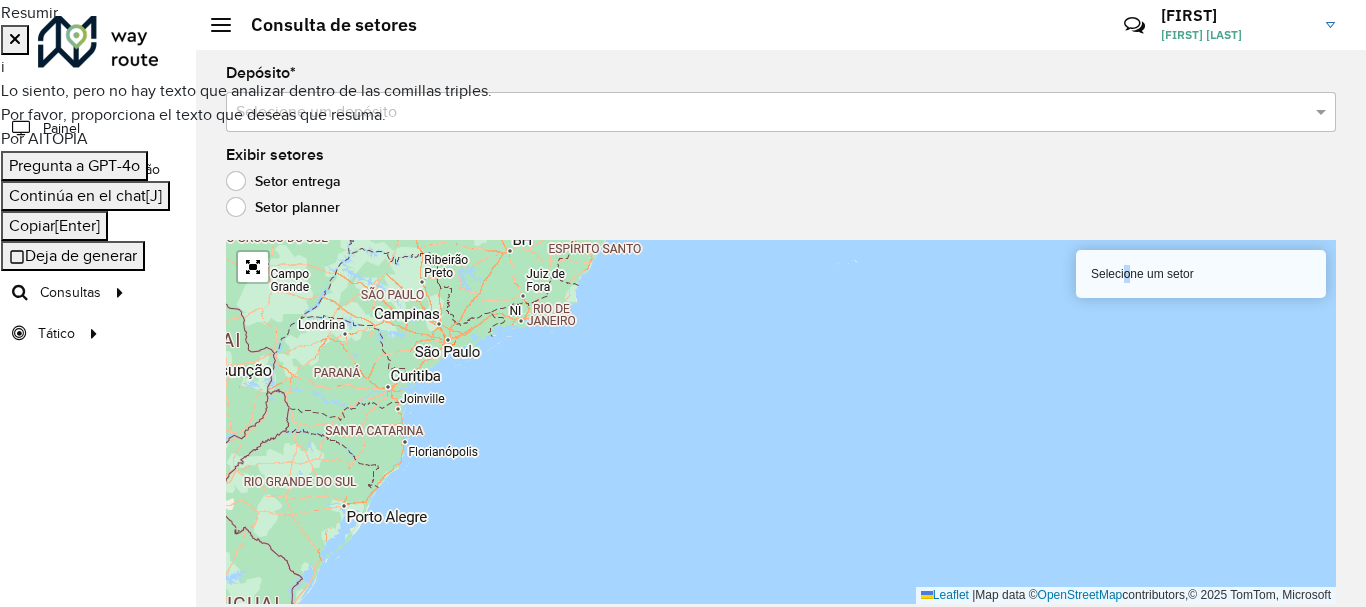 scroll, scrollTop: 1311, scrollLeft: 0, axis: vertical 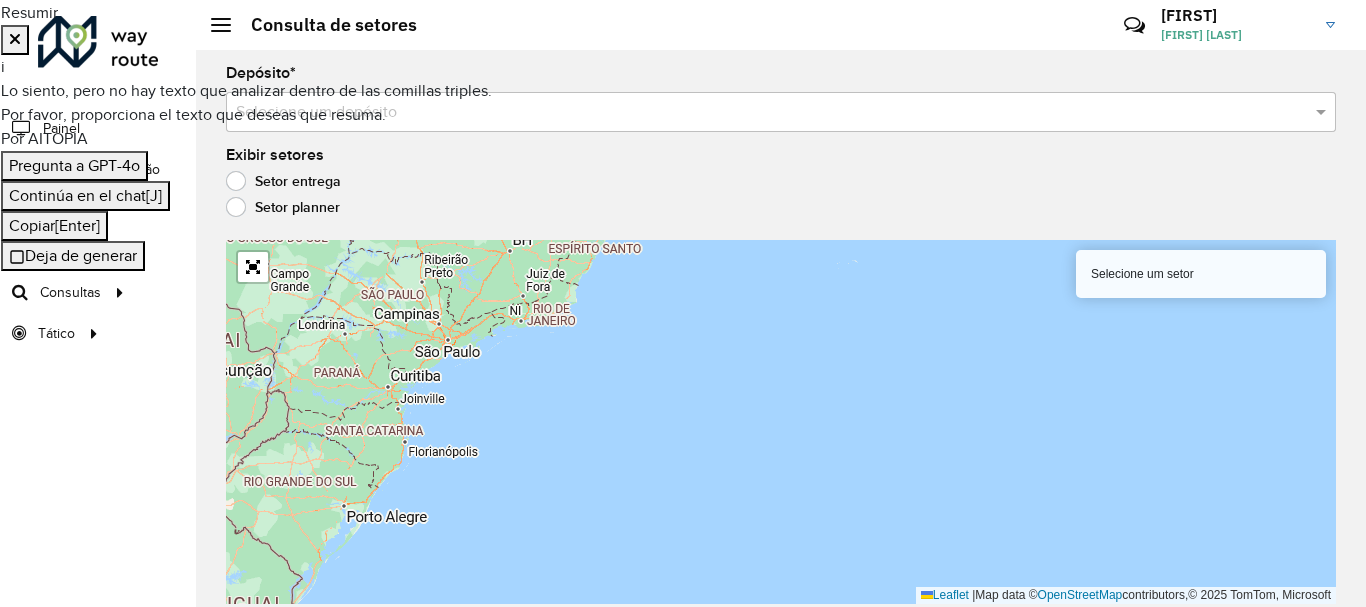 click on "Selecione um setor" at bounding box center [1201, 274] 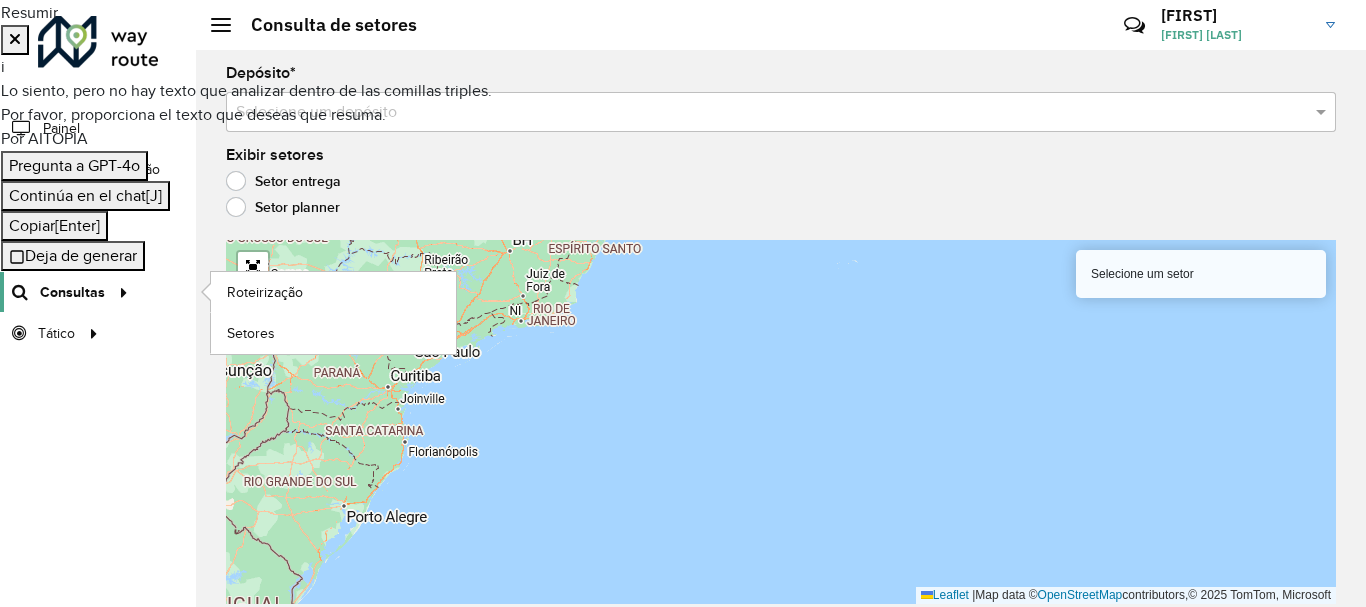 click on "Consultas" 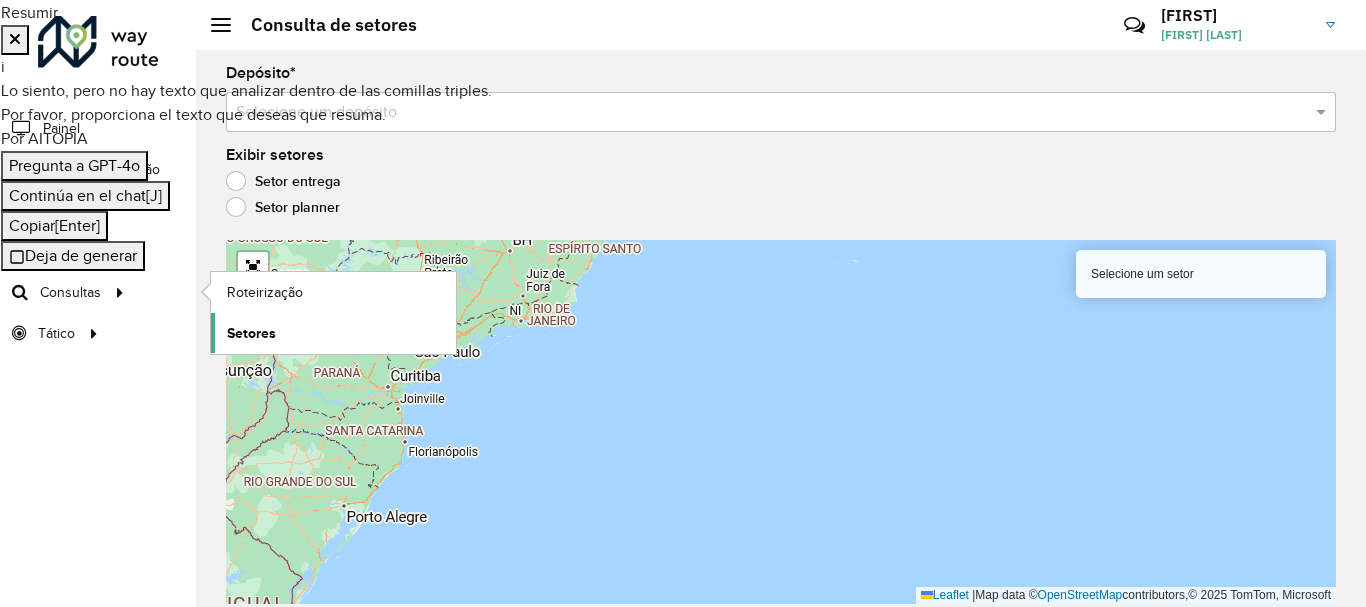 click on "Setores" 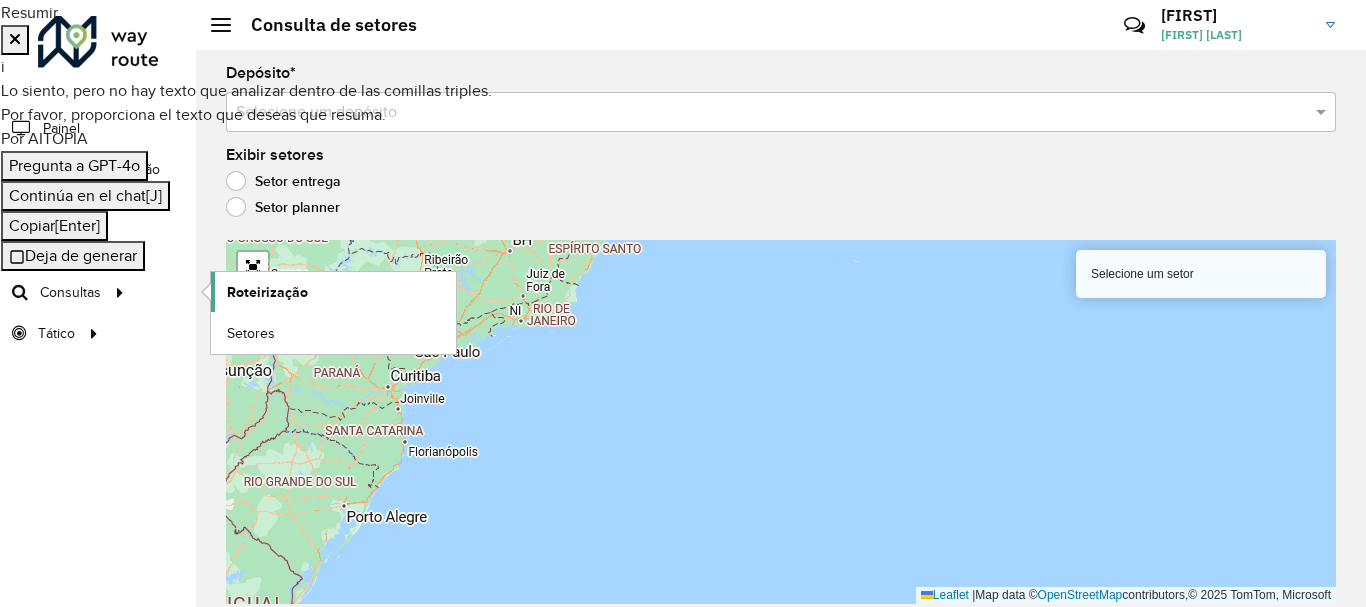 click on "Roteirização" 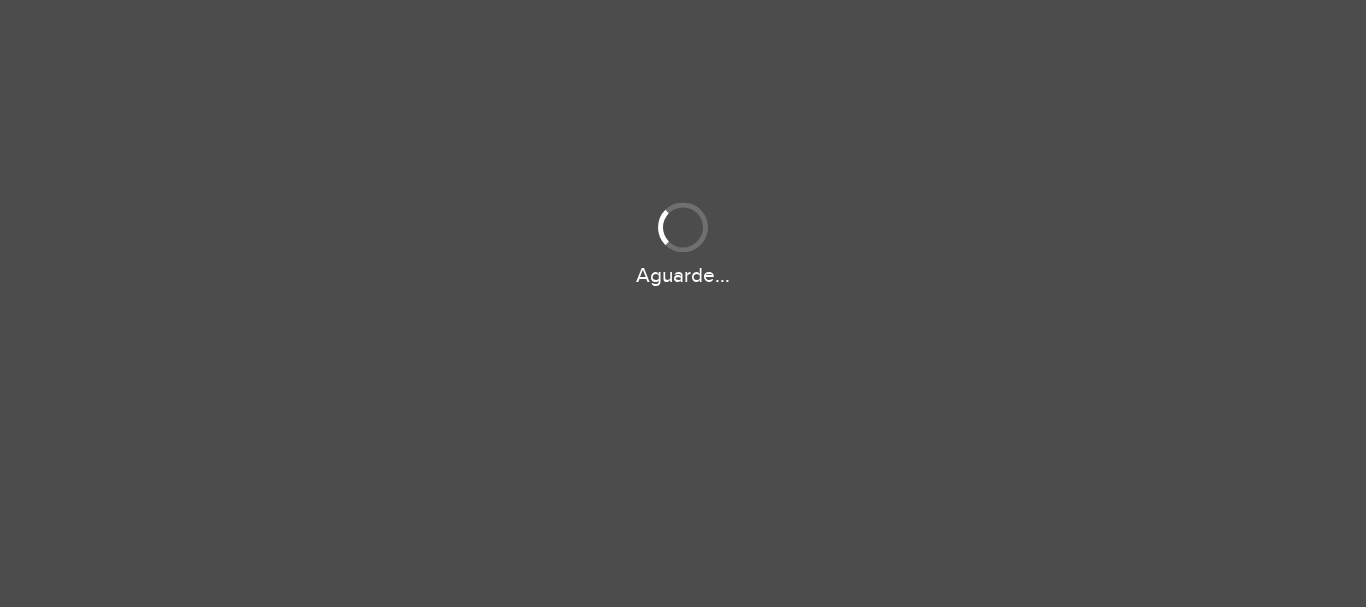 scroll, scrollTop: 0, scrollLeft: 0, axis: both 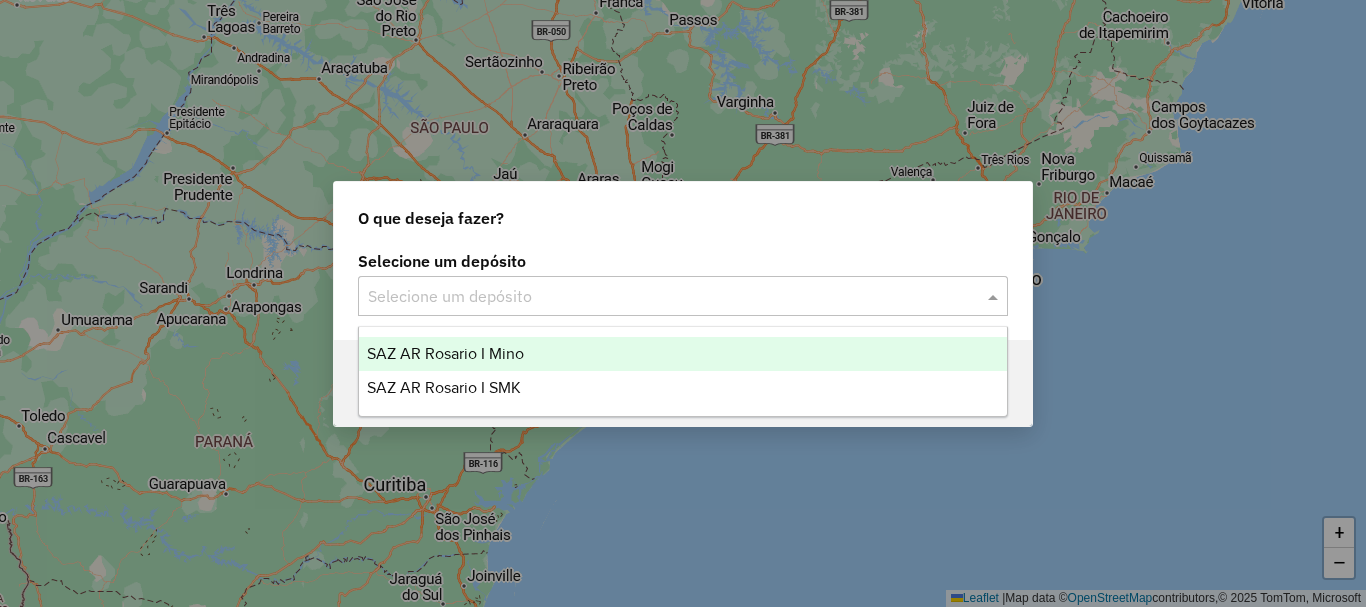 click 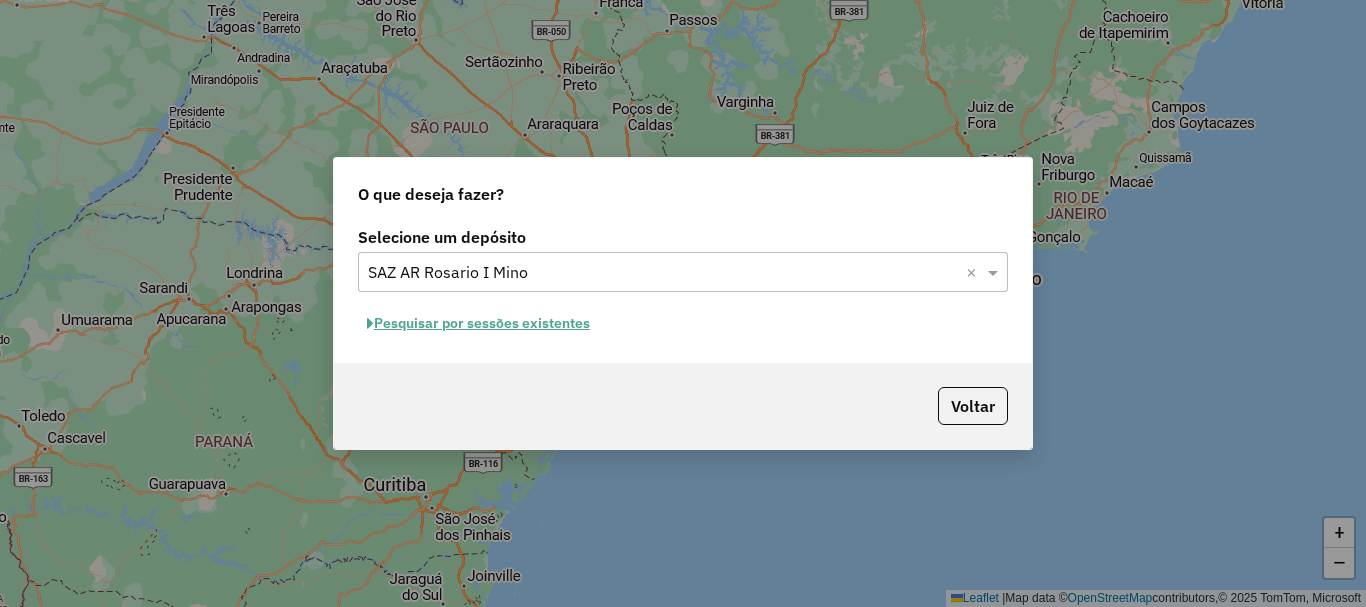 click on "Pesquisar por sessões existentes" 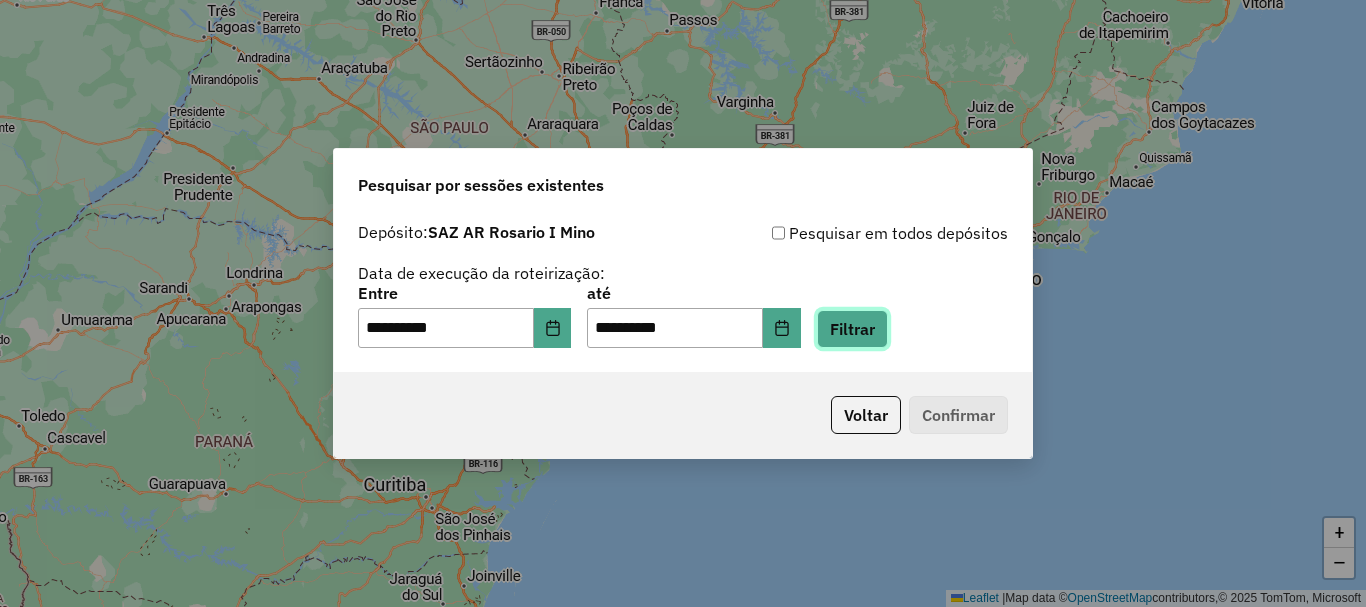 click on "Filtrar" 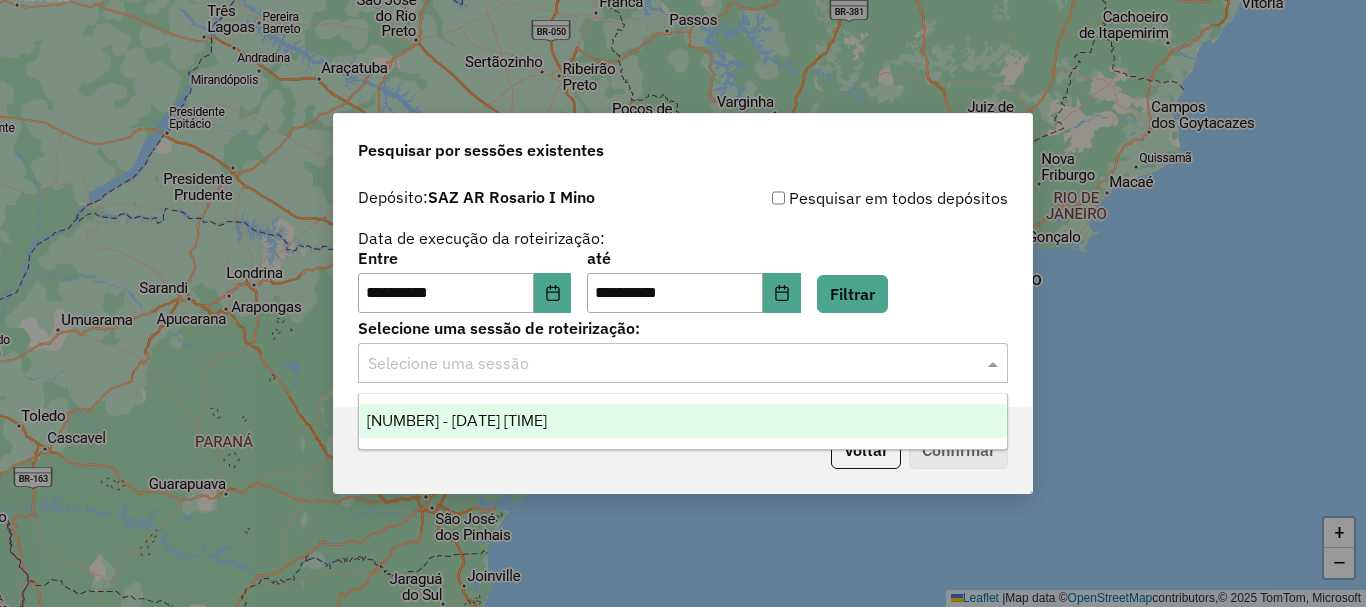 click 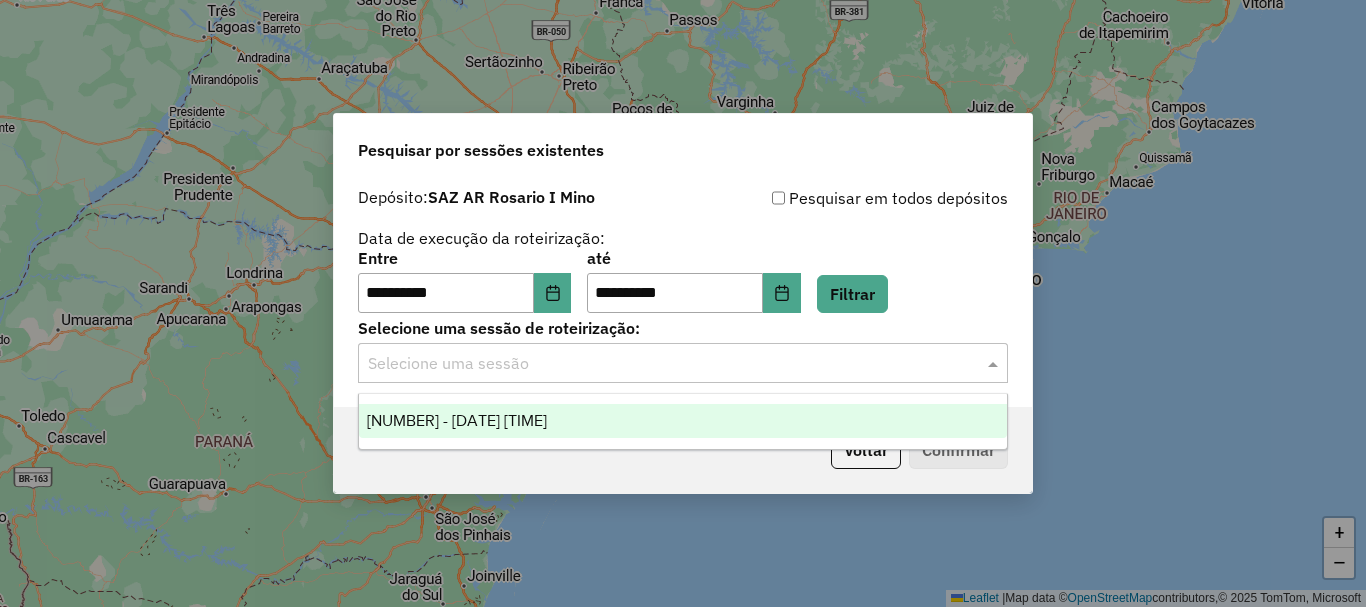 click on "1225756 - 08/08/2025 16:18" at bounding box center (457, 420) 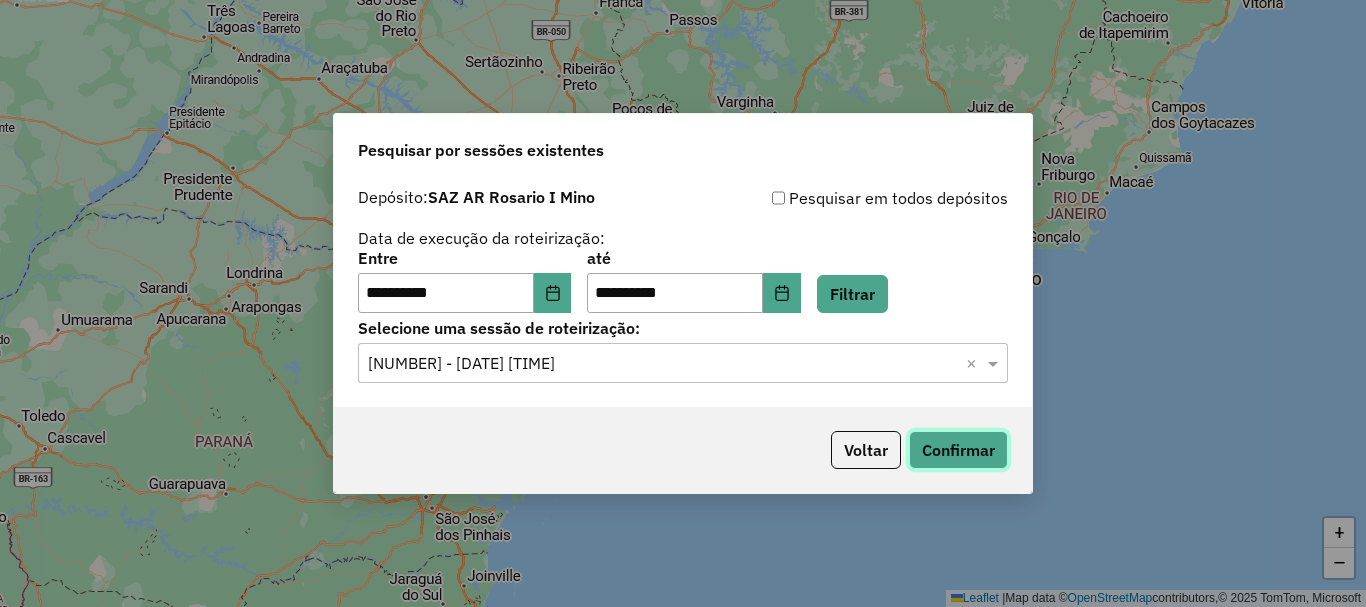 click on "Confirmar" 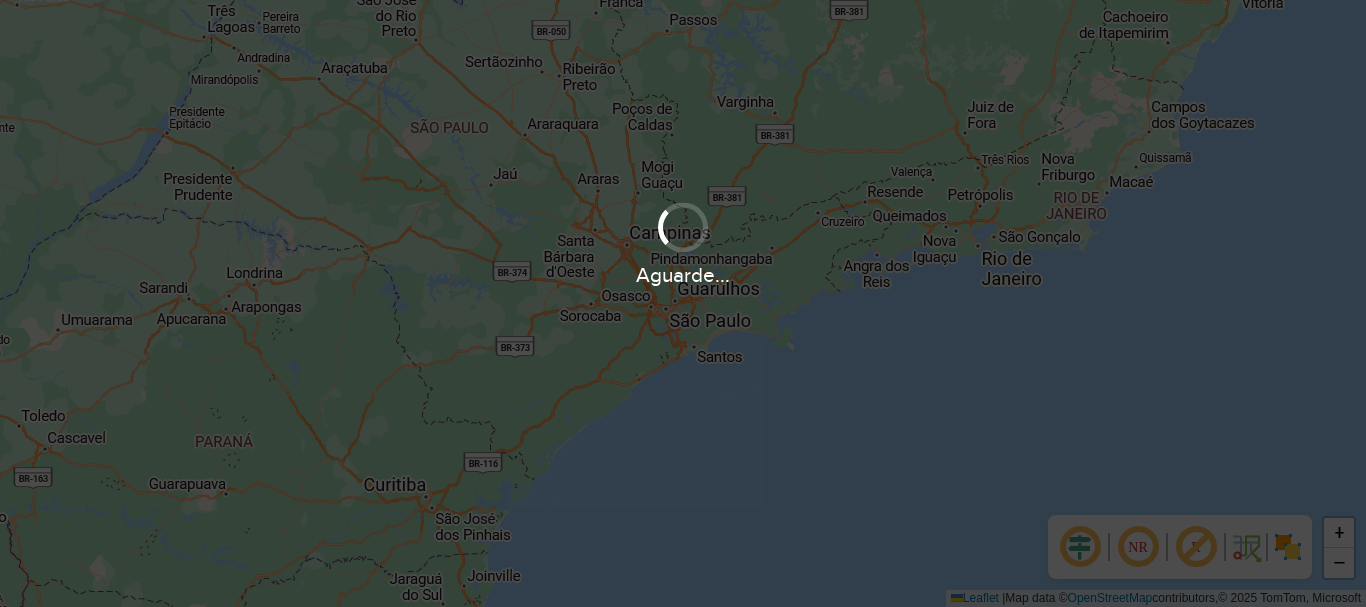 scroll, scrollTop: 0, scrollLeft: 0, axis: both 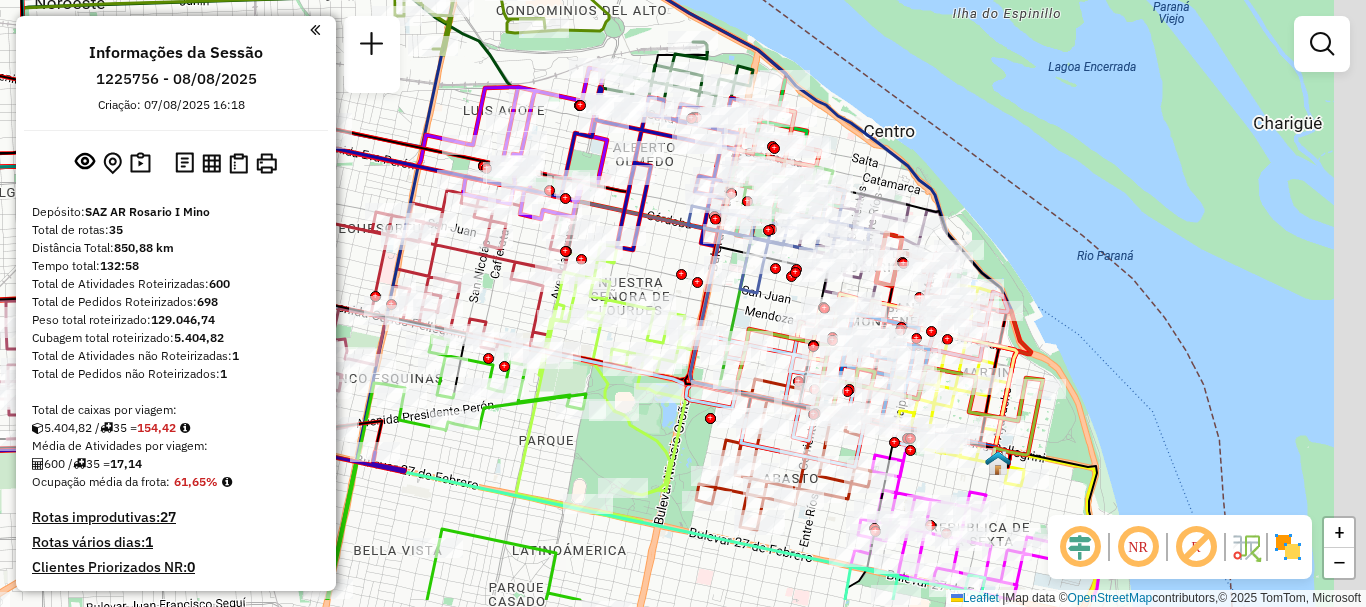 drag, startPoint x: 815, startPoint y: 335, endPoint x: 584, endPoint y: 234, distance: 252.11505 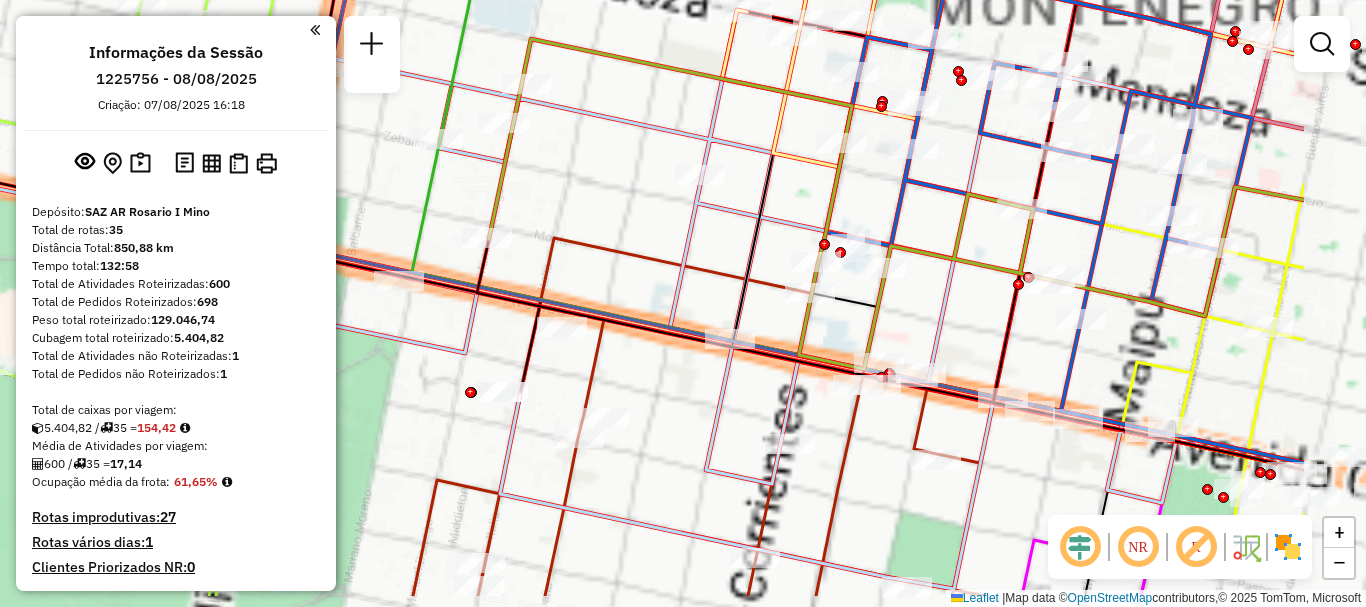 drag, startPoint x: 591, startPoint y: 252, endPoint x: 387, endPoint y: 191, distance: 212.92487 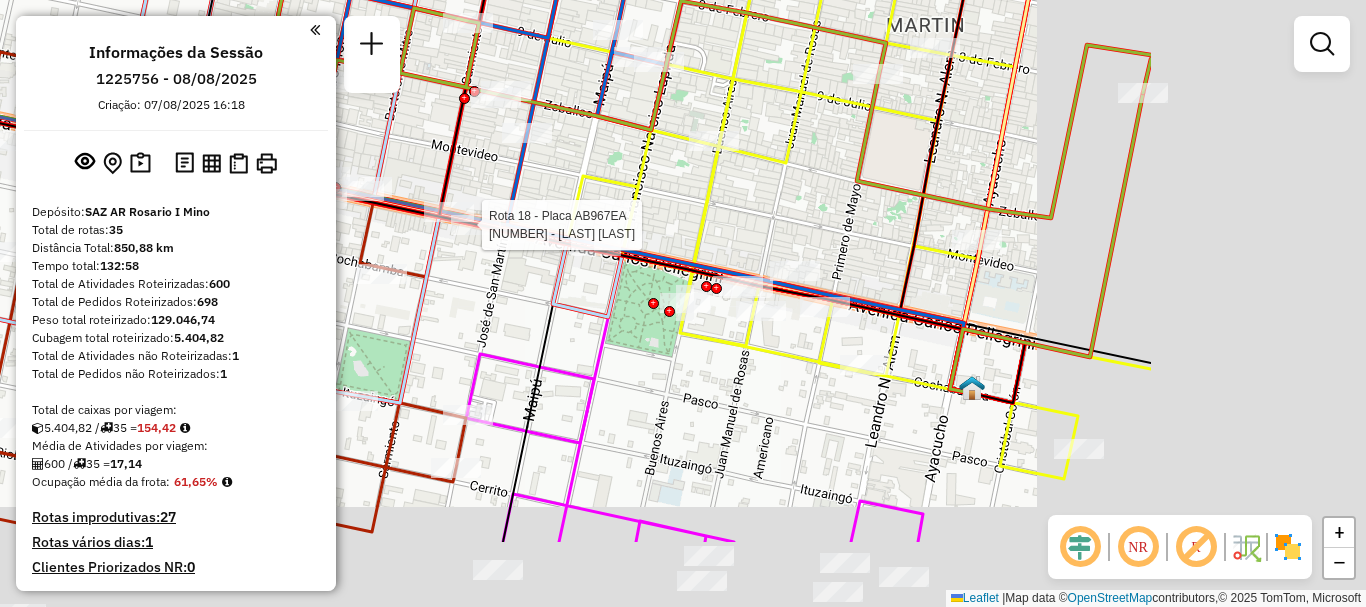 drag, startPoint x: 814, startPoint y: 361, endPoint x: 445, endPoint y: 216, distance: 396.4669 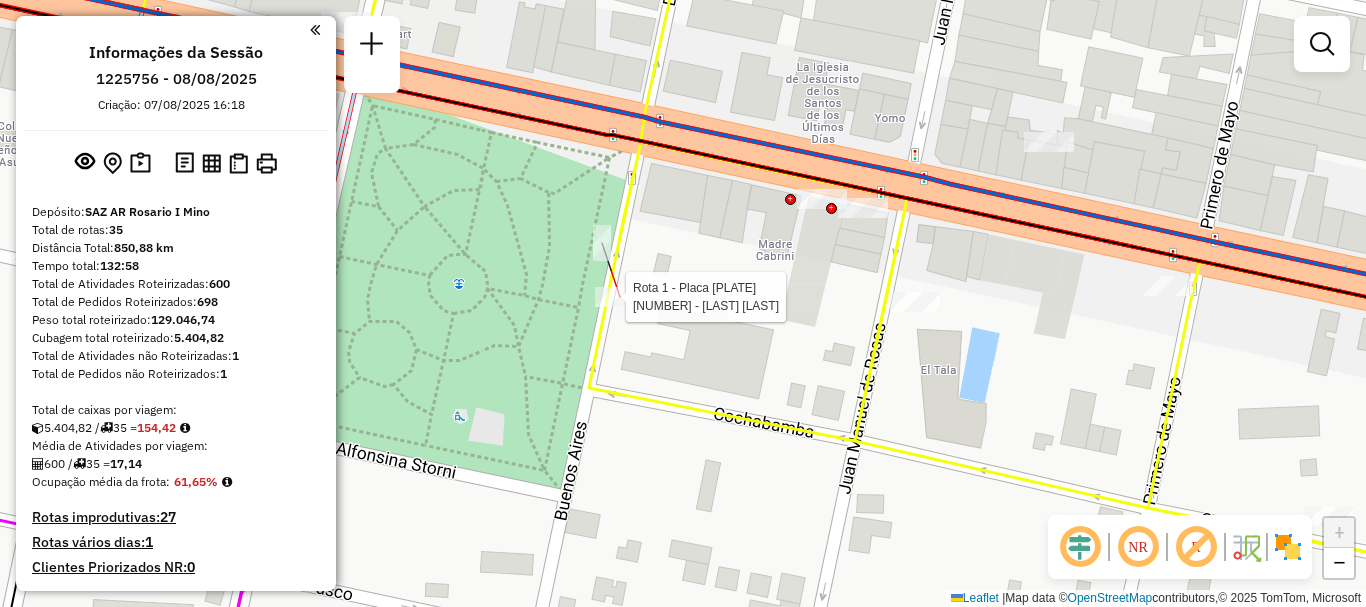 click 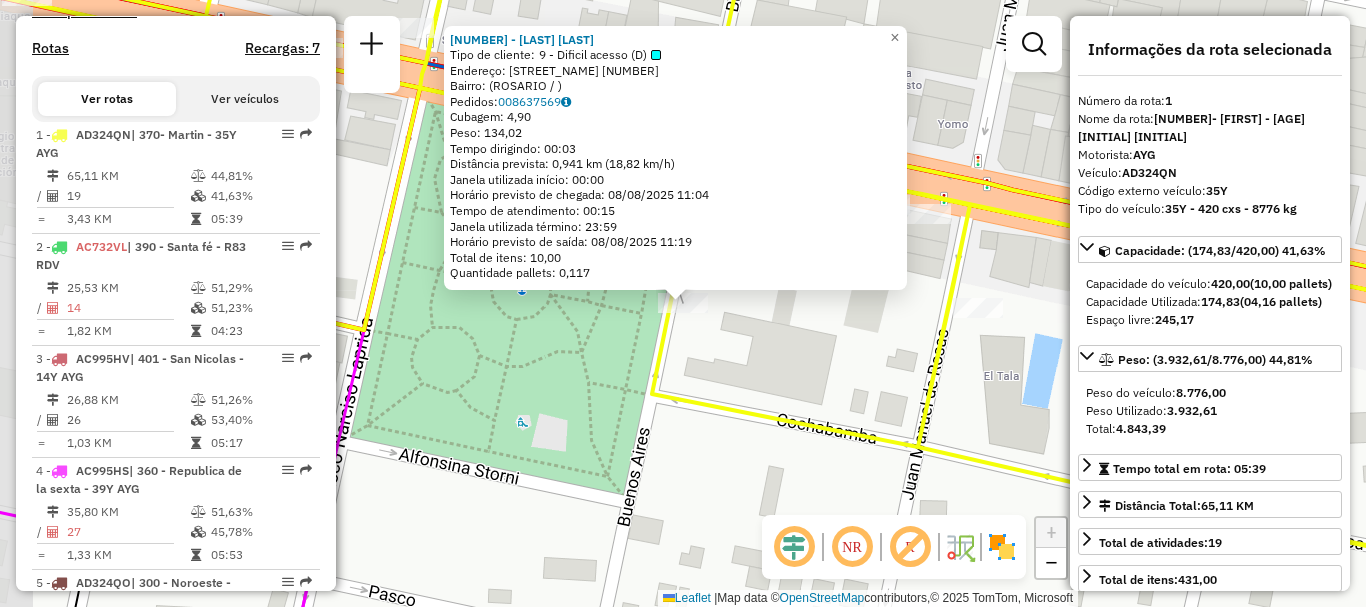 scroll, scrollTop: 705, scrollLeft: 0, axis: vertical 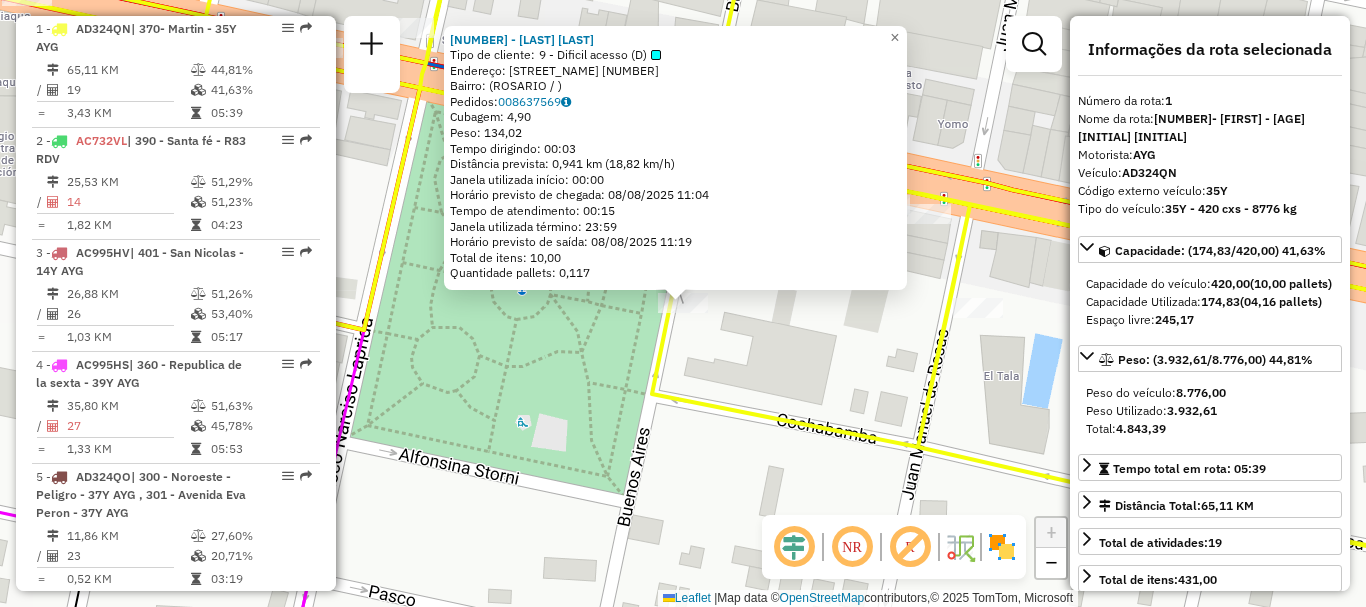 click on "[NUMBER] - [LAST] [LAST]  Tipo de cliente:   [NUMBER] - [DIFFICULTY]   Endereço: [STREET_NAME] [NUMBER]   Bairro:  ( [CITY] / )   Pedidos:  [NUMBER]   Cubagem: [NUMBER]  Peso: [NUMBER]  Tempo dirigindo: [TIME]   Distância prevista: [DISTANCE] ( [SPEED] )   Janela utilizada início: [TIME]   Horário previsto de chegada: [DATE] [TIME]   Tempo de atendimento: [TIME]   Janela utilizada término: [TIME]   Horário previsto de saída: [DATE] [TIME]   Total de itens: [NUMBER]   Quantidade pallets: [NUMBER]  × Janela de atendimento Grade de atendimento Capacidade Transportadoras Veículos Cliente Pedidos  Rotas Selecione os dias de semana para filtrar as janelas de atendimento  Seg   Ter   Qua   Qui   Sex   Sáb   Dom  Informe o período da janela de atendimento: De: Até:  Filtrar exatamente a janela do cliente  Considerar janela de atendimento padrão  Selecione os dias de semana para filtrar as grades de atendimento  Seg   Ter   Qua   Qui   Sex   Sáb   Dom   Considerar clientes sem dia de atendimento cadastrado  De:" 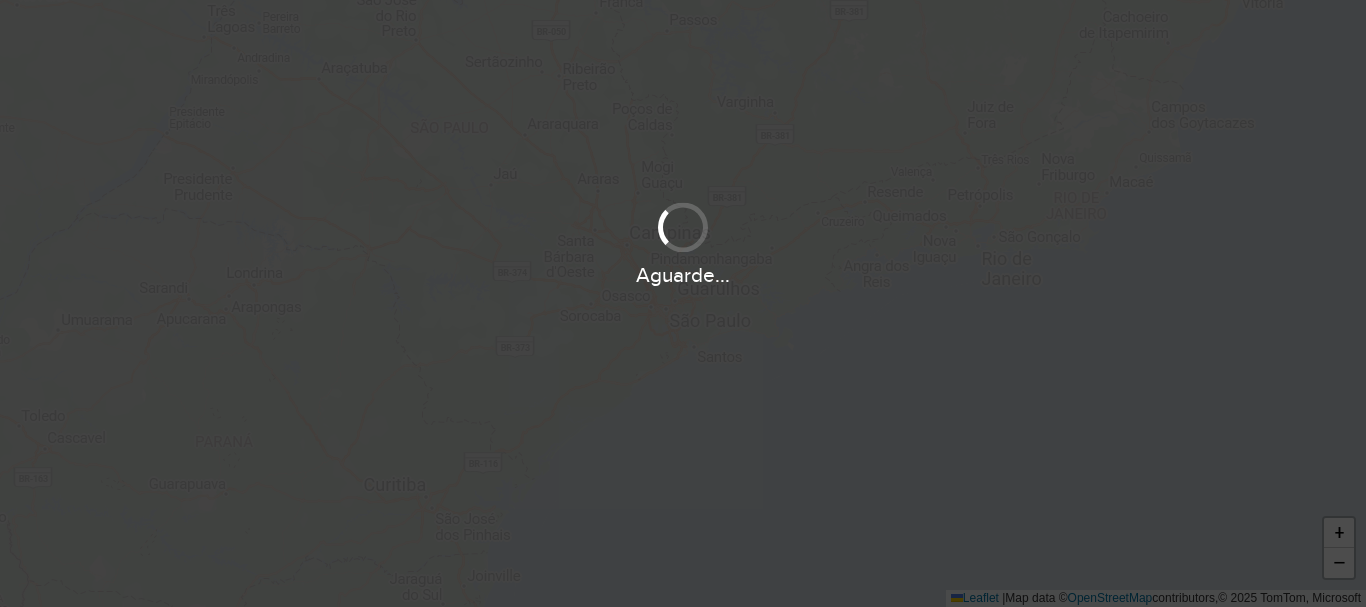 scroll, scrollTop: 0, scrollLeft: 0, axis: both 